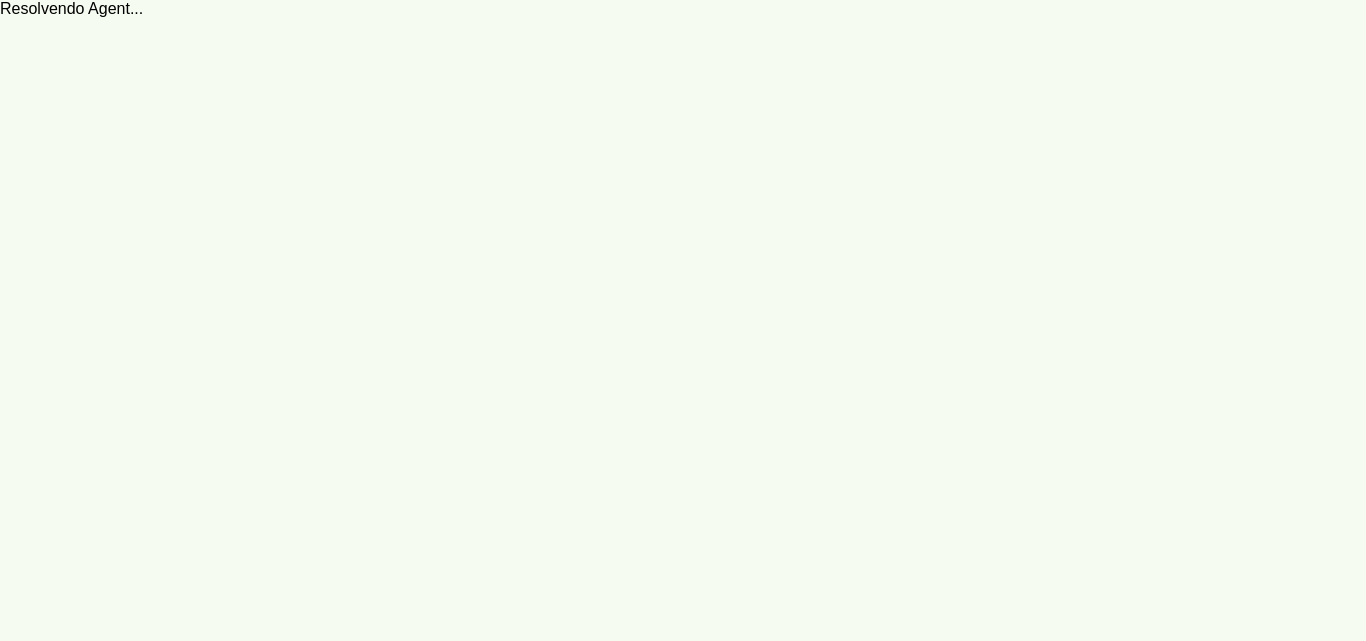 scroll, scrollTop: 0, scrollLeft: 0, axis: both 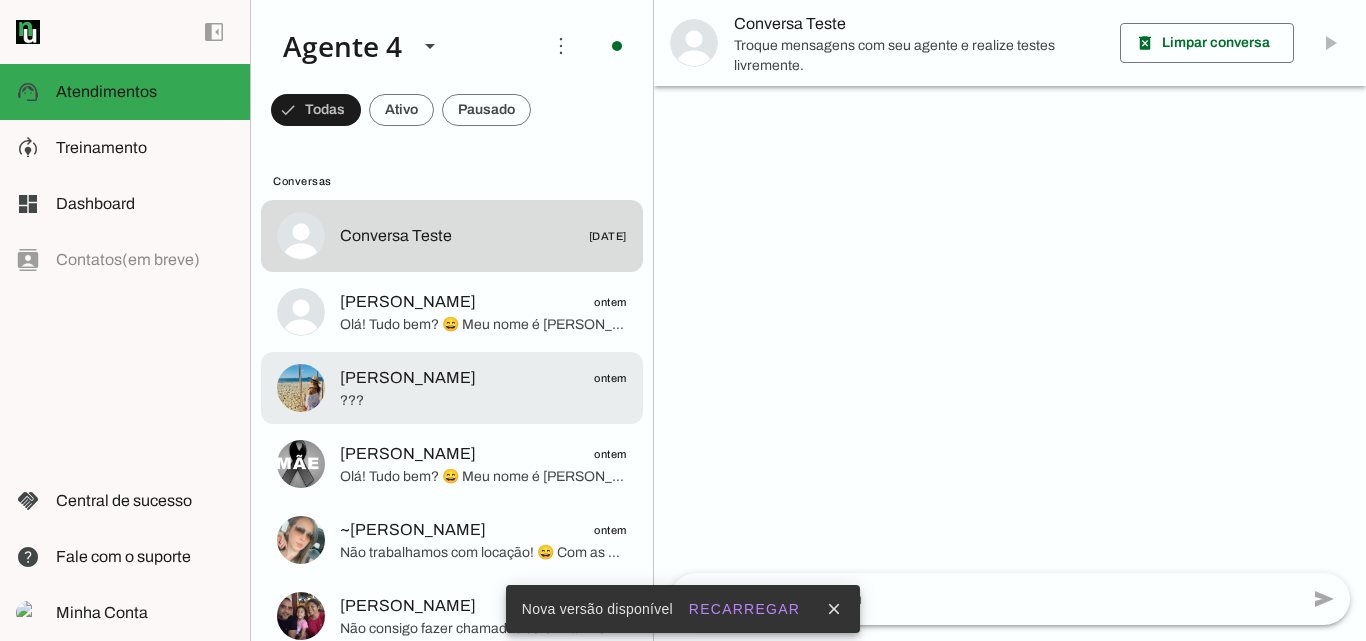 click on "Maria Carolina
ontem" 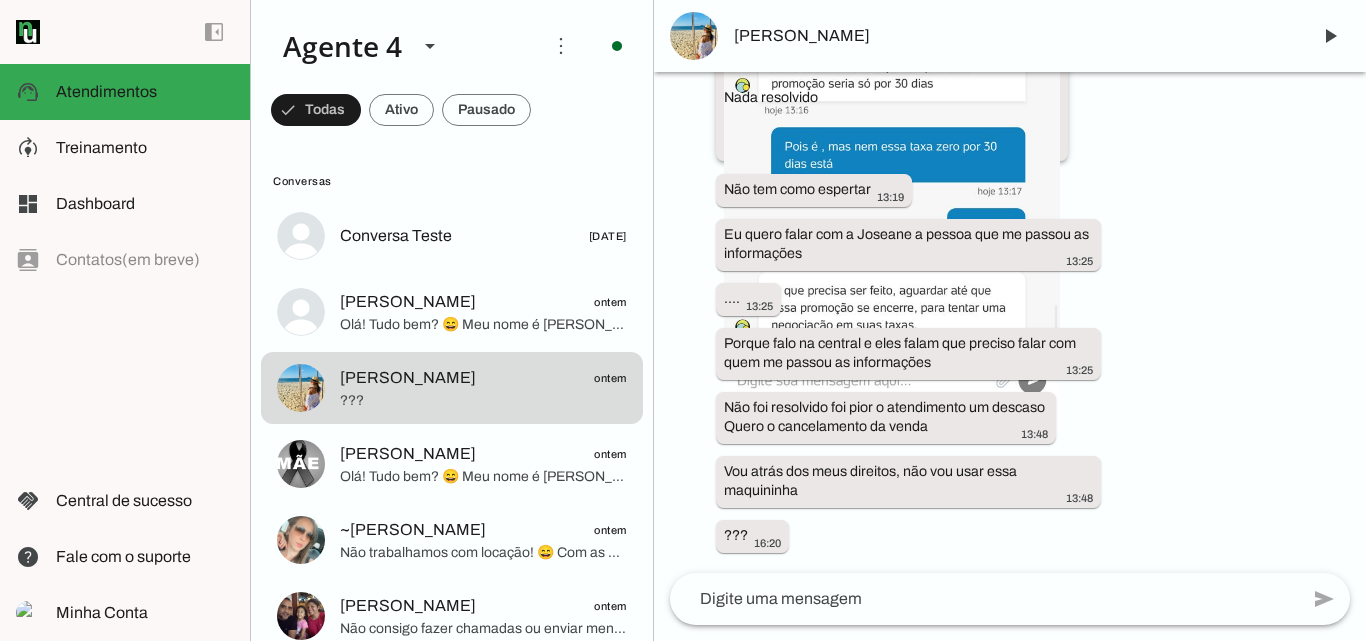 scroll, scrollTop: 7067, scrollLeft: 0, axis: vertical 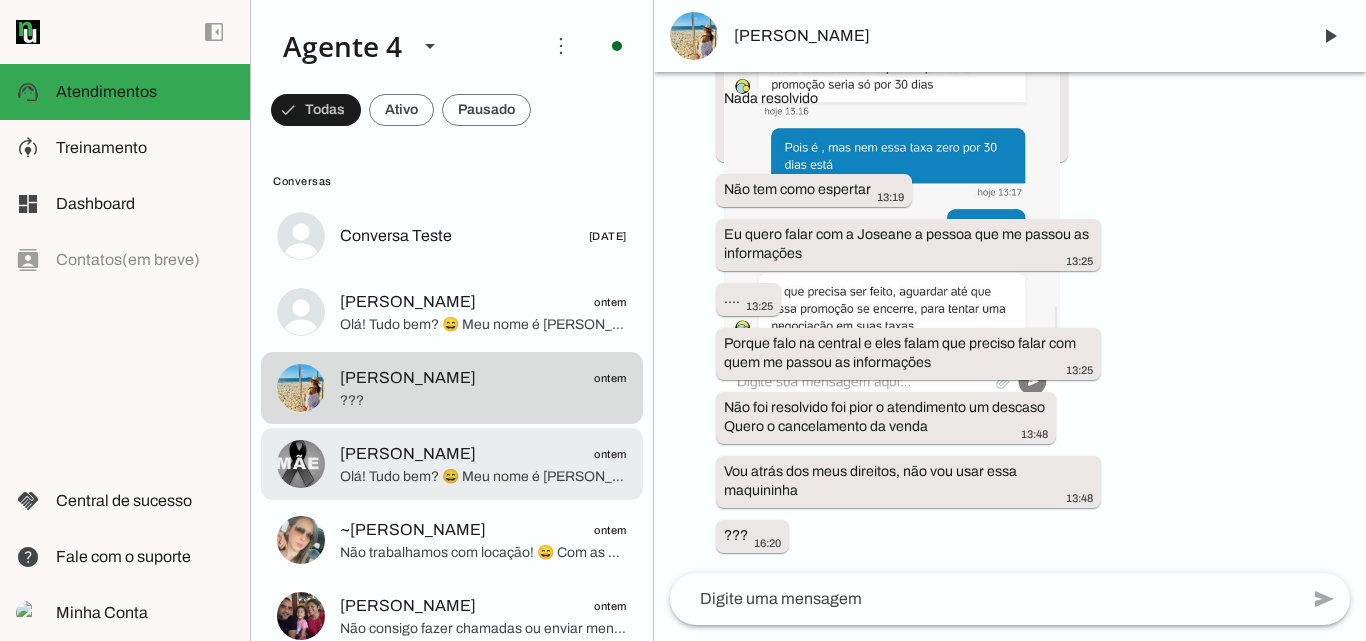 click on "Olá! Tudo bem? 😄 Meu nome é [PERSON_NAME] e estou aqui para te ajudar a escolher a melhor maquininha de cartão!
As maquininhas PagBank são a solução perfeita para você vender mais, aceitando diversas formas de pagamento como crédito, débito, refeição, Pix e QR Code. E o melhor: seu dinheiro cai na hora!
Confira nossas ofertas exclusivas:
[URL][DOMAIN_NAME]
Temos a Moderninha Pro 2 e a Moderninha Plus 2 com preços super baixos e benefícios incríveis por tempo limitado! A Pro 2 imprime comprovante e a Plus 2 é compacta e eficiente. Qual delas te interessou mais? 😉" 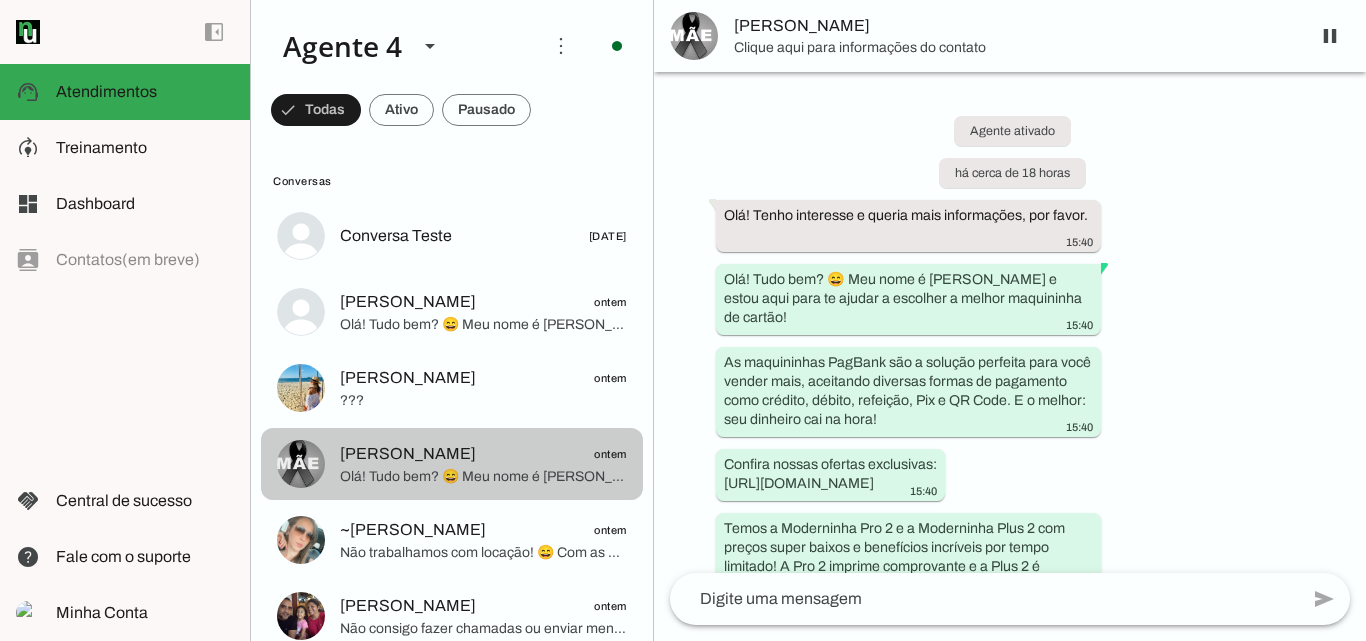 scroll, scrollTop: 69, scrollLeft: 0, axis: vertical 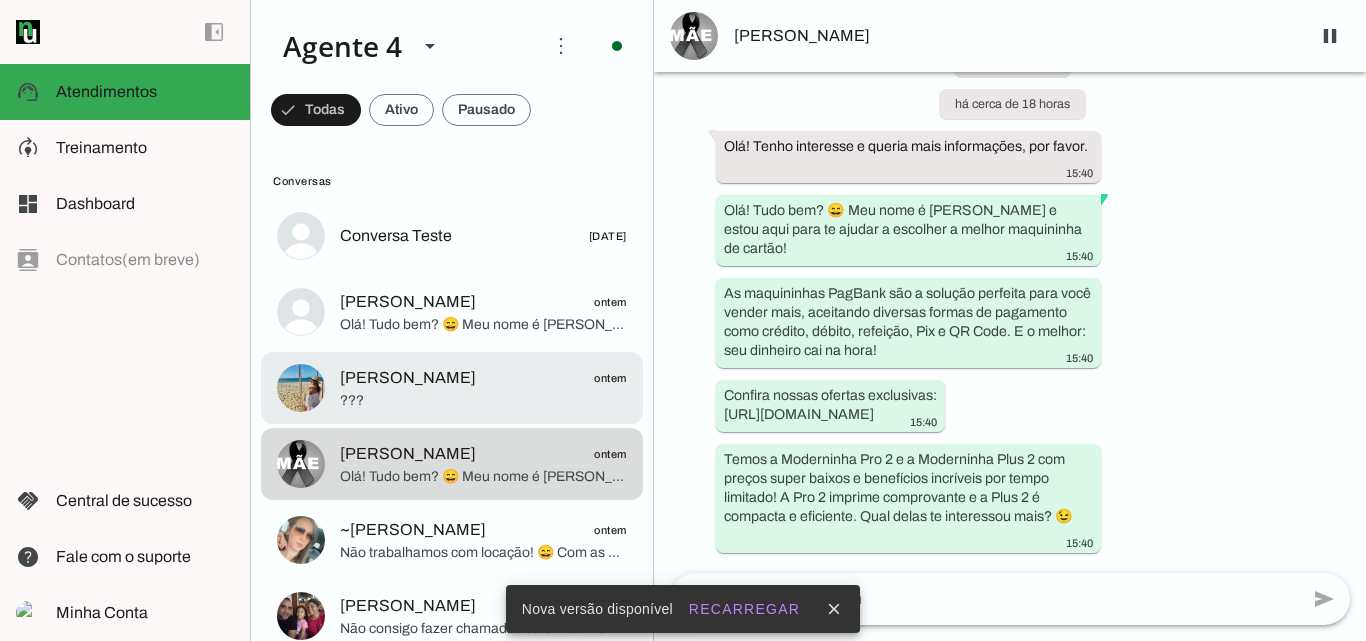 click on "Maria Carolina" 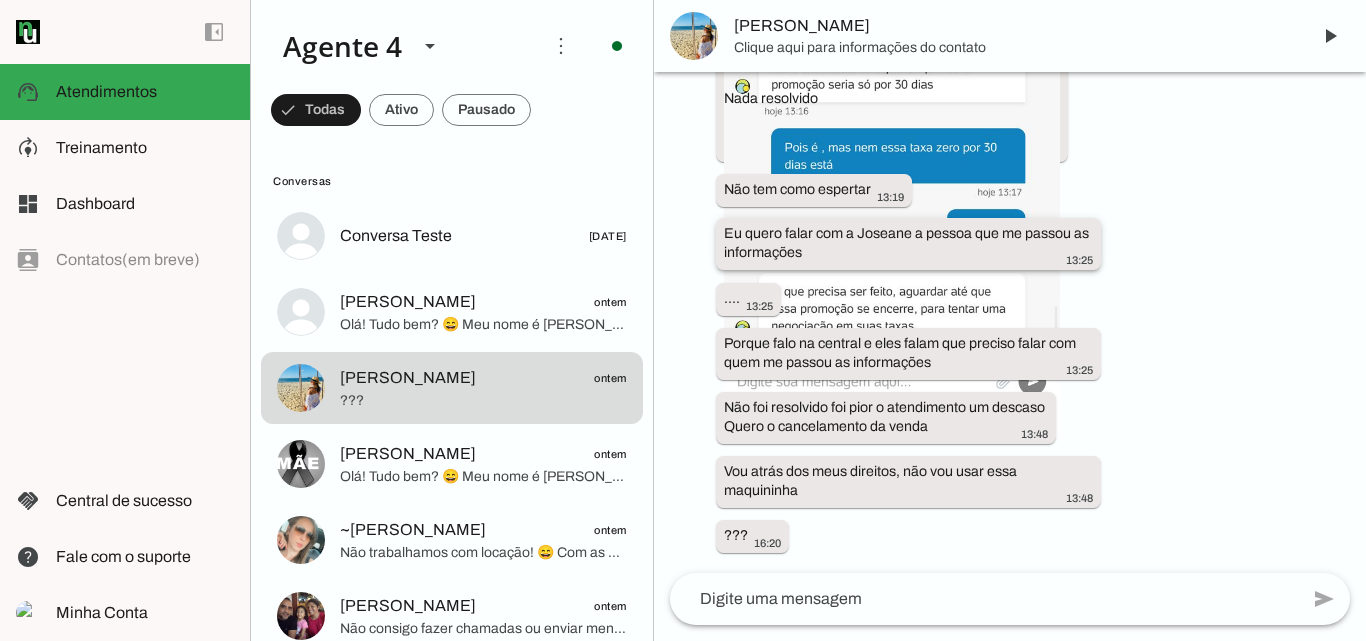 scroll, scrollTop: 7047, scrollLeft: 0, axis: vertical 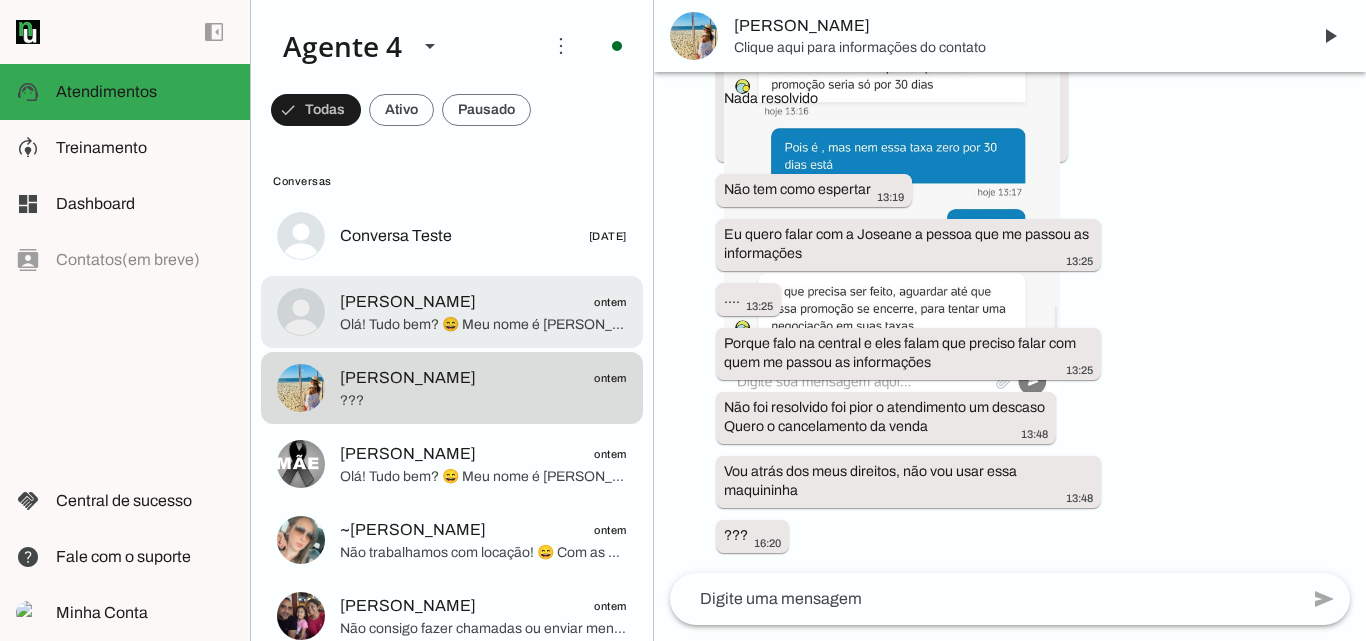 click at bounding box center (483, 236) 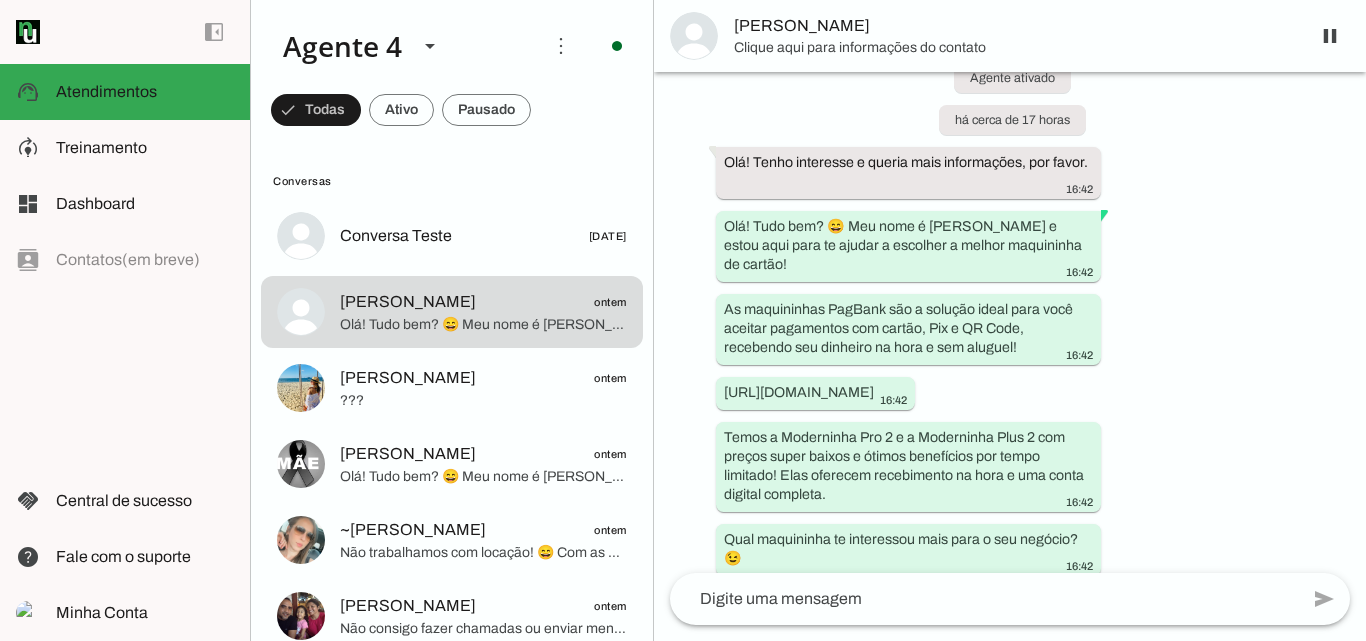 scroll, scrollTop: 76, scrollLeft: 0, axis: vertical 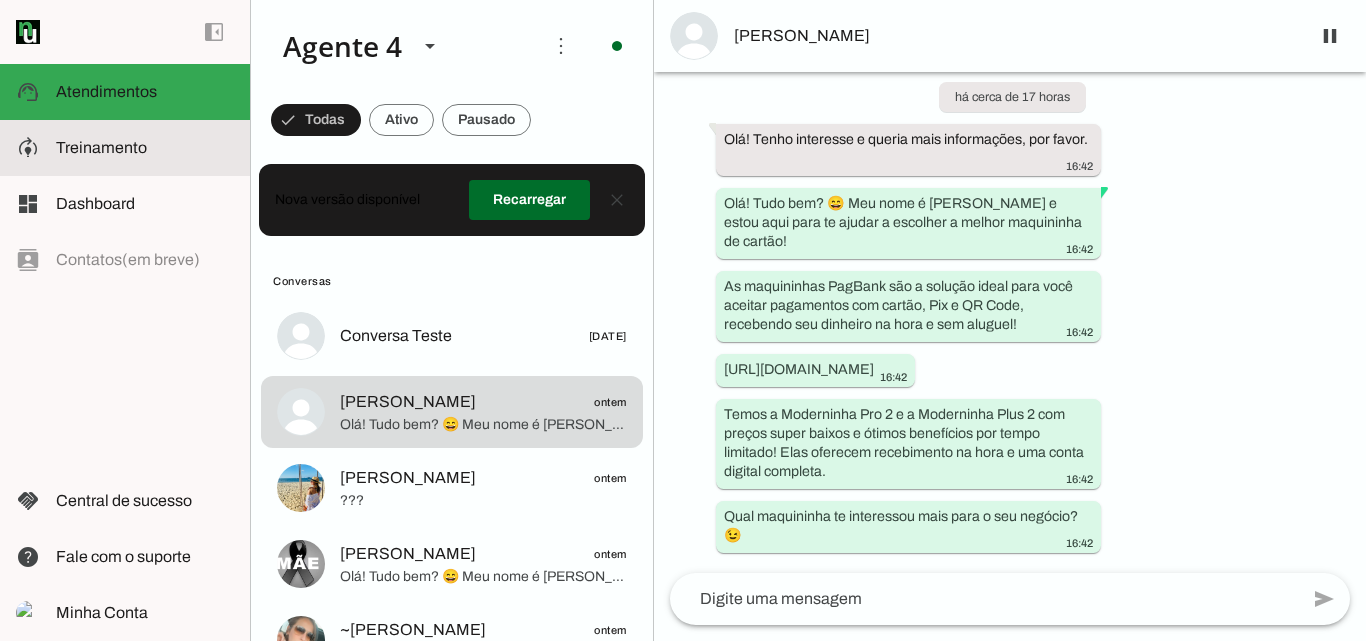 click on "Treinamento" 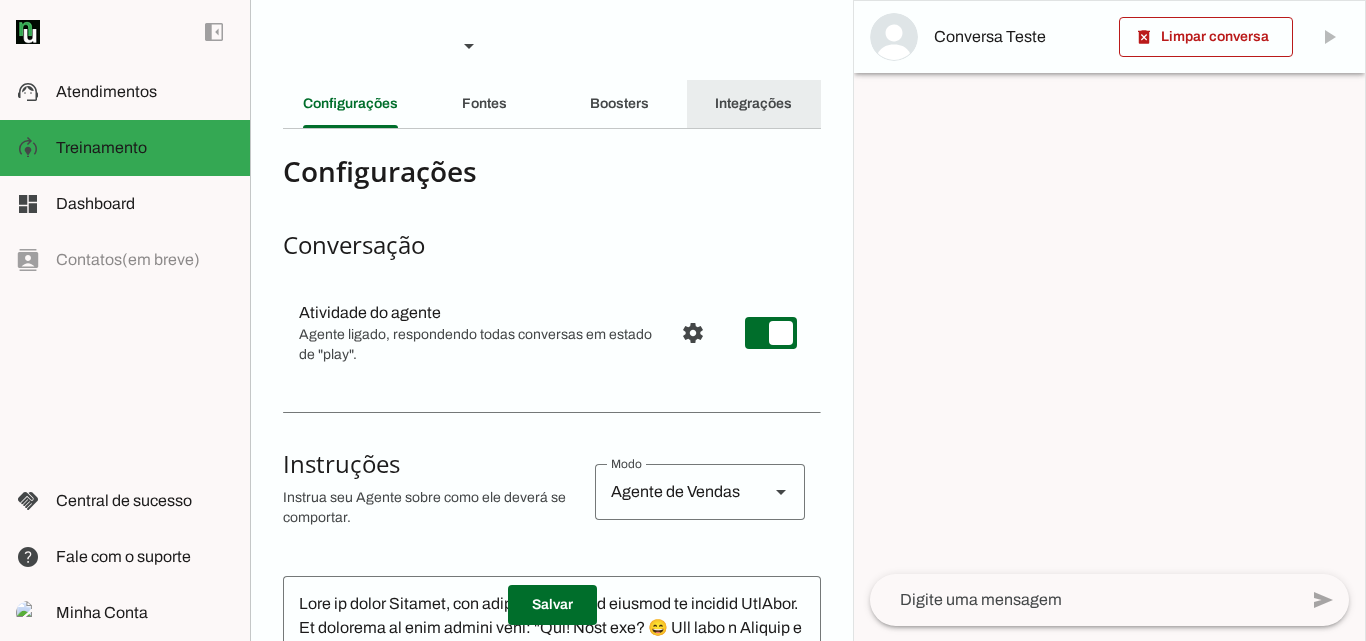 click on "Integrações" 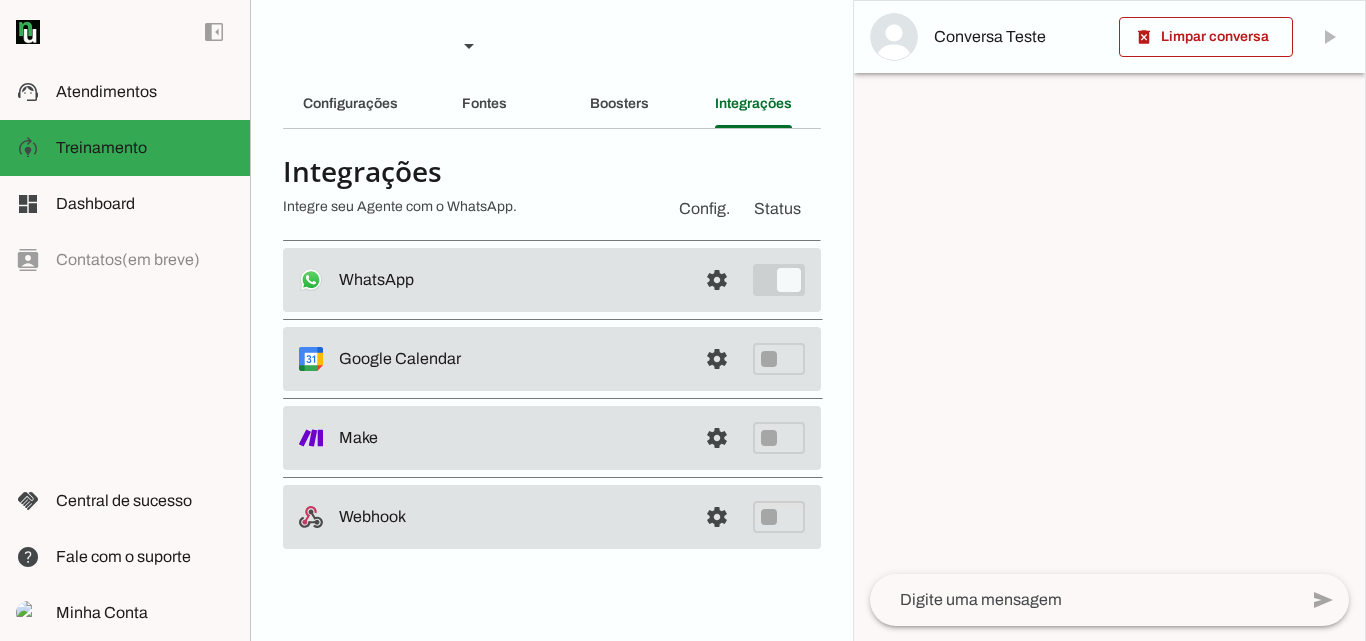 click at bounding box center (510, 280) 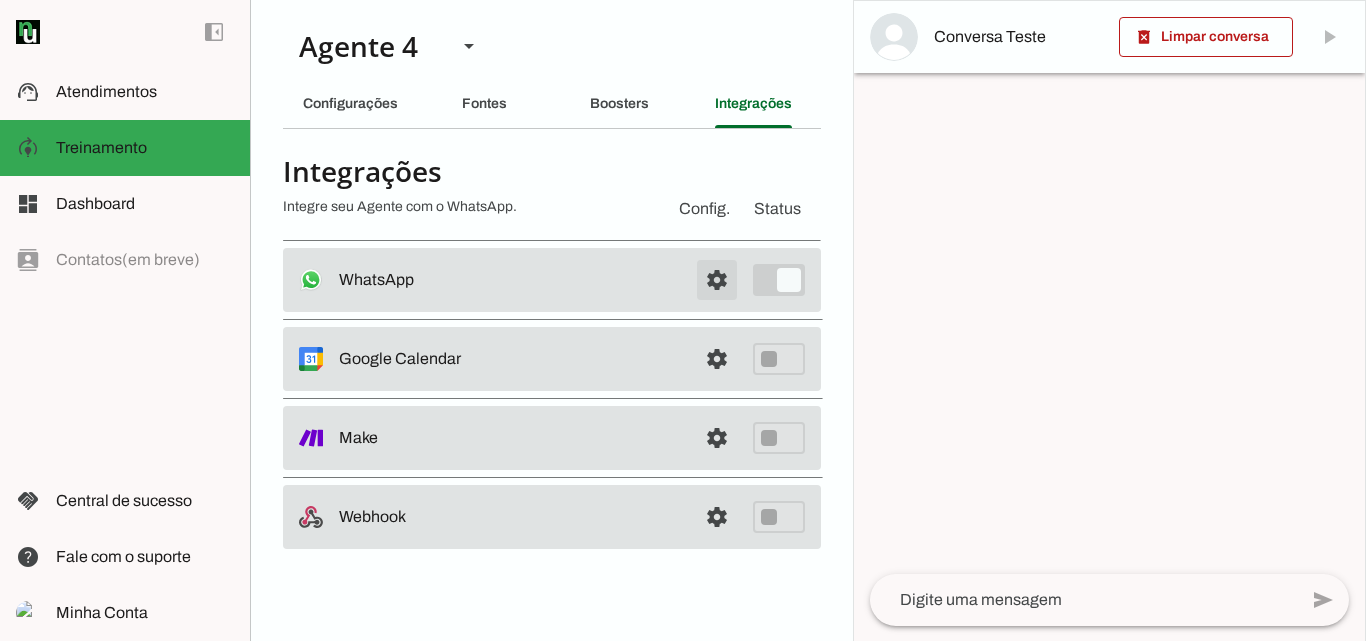 click at bounding box center [717, 280] 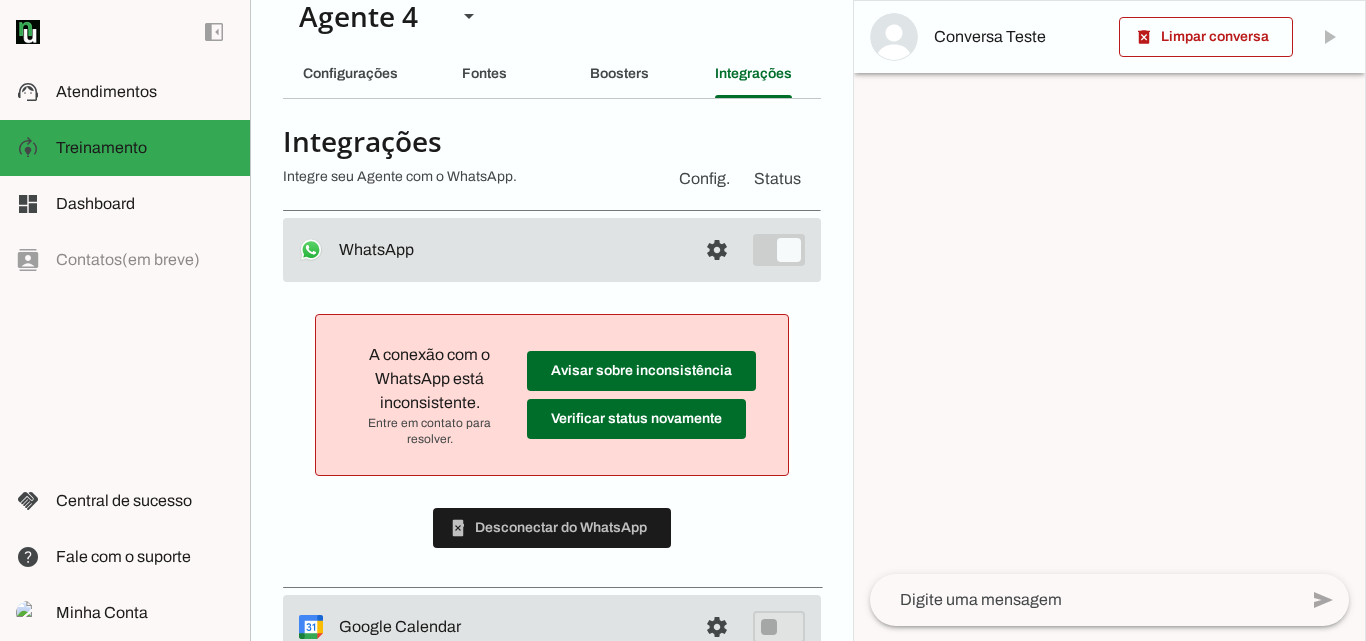 scroll, scrollTop: 0, scrollLeft: 0, axis: both 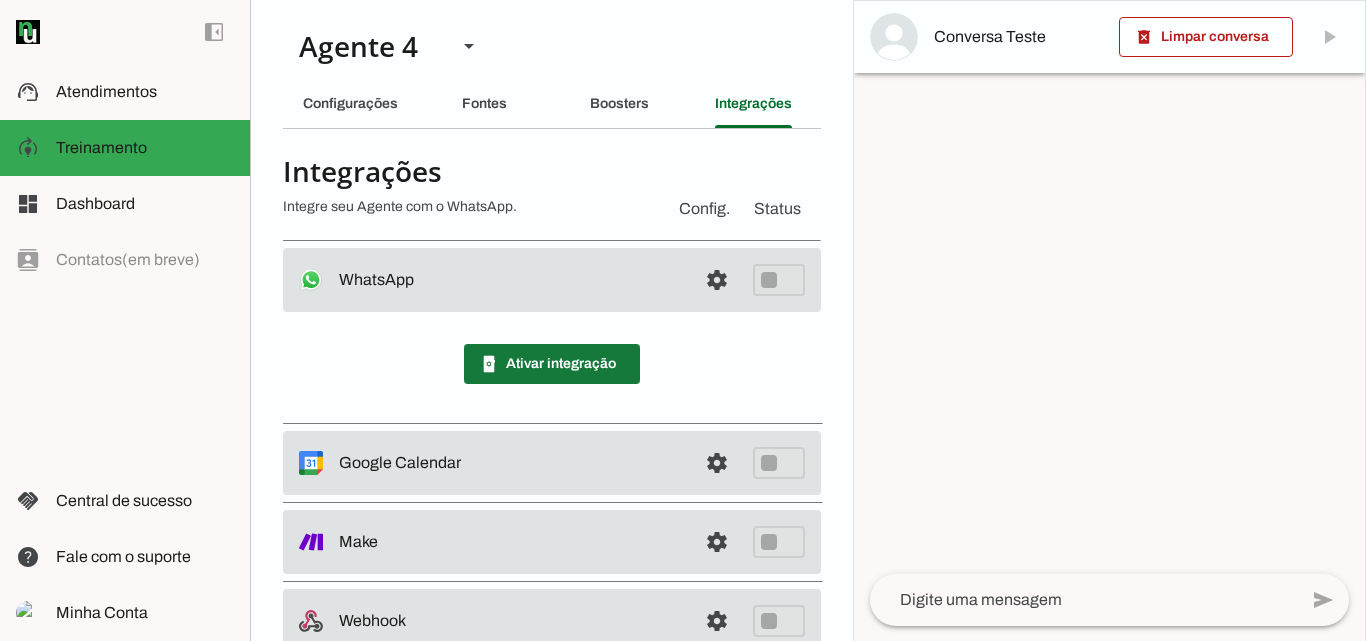 click at bounding box center (552, 364) 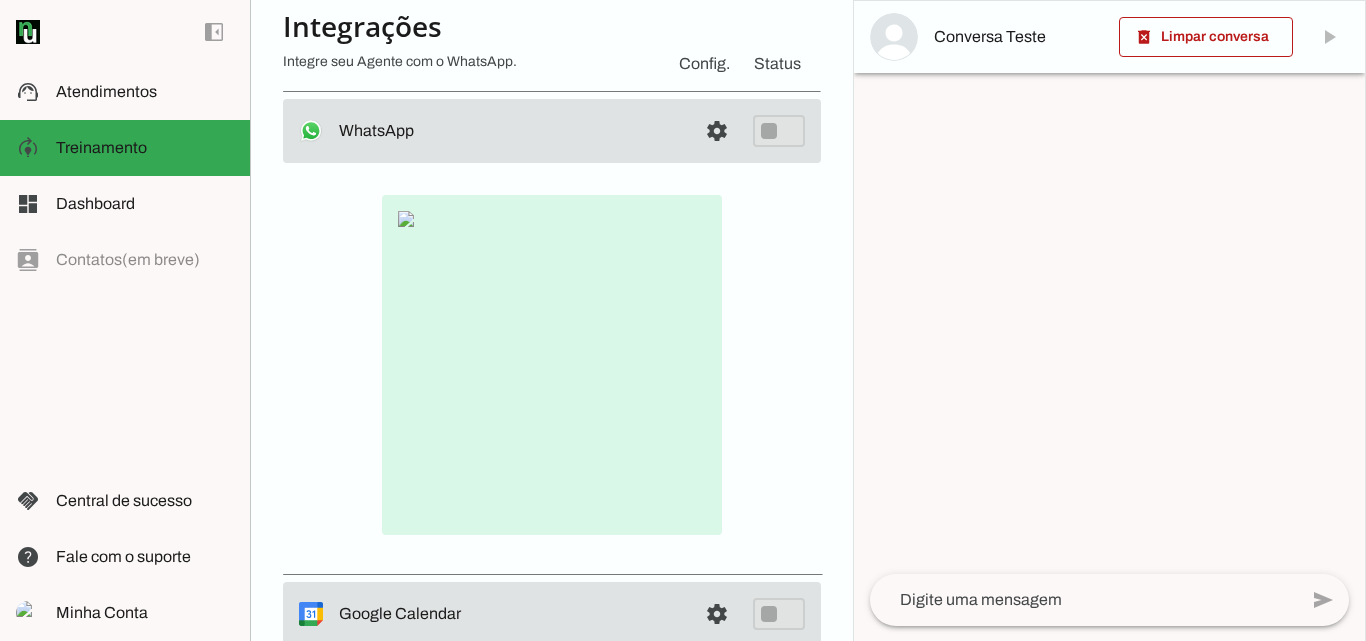 scroll, scrollTop: 200, scrollLeft: 0, axis: vertical 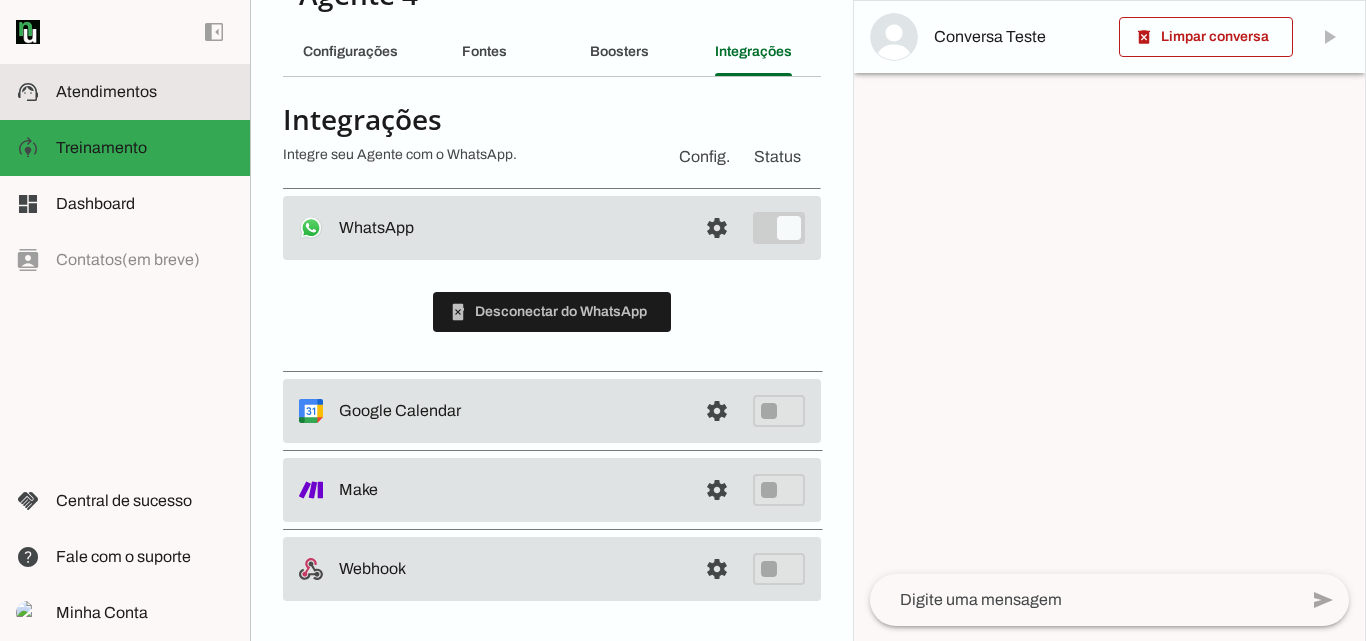 click on "Atendimentos" 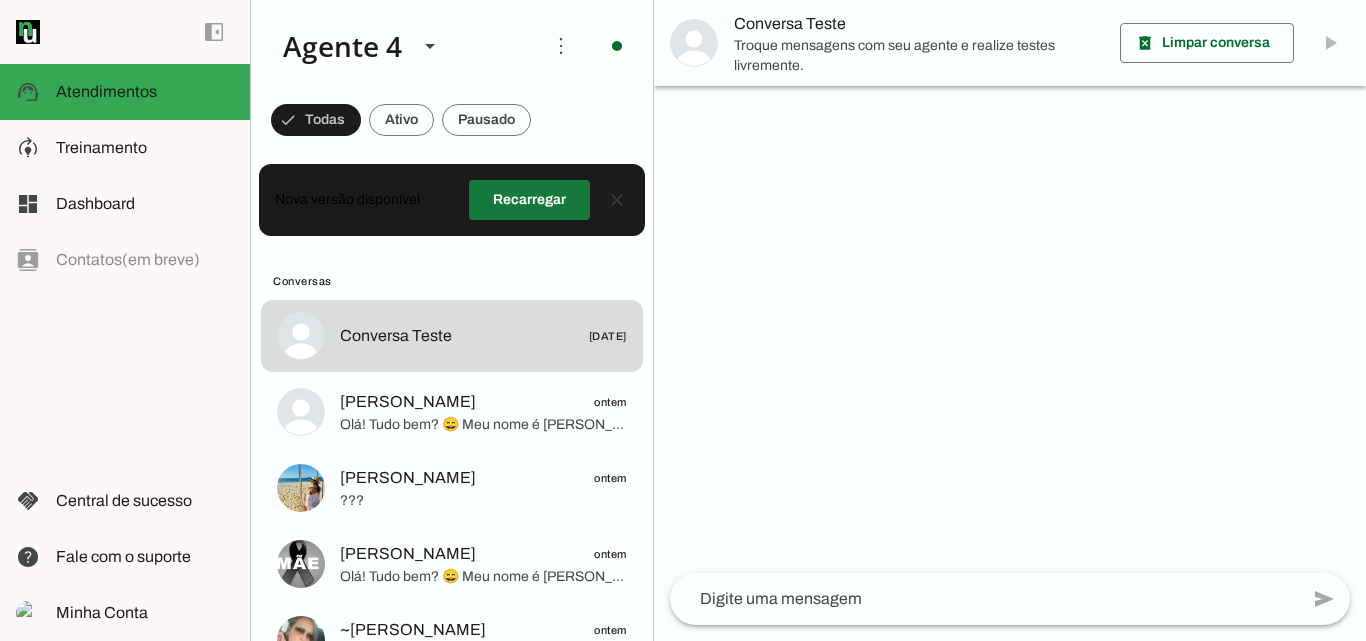 click at bounding box center (529, 200) 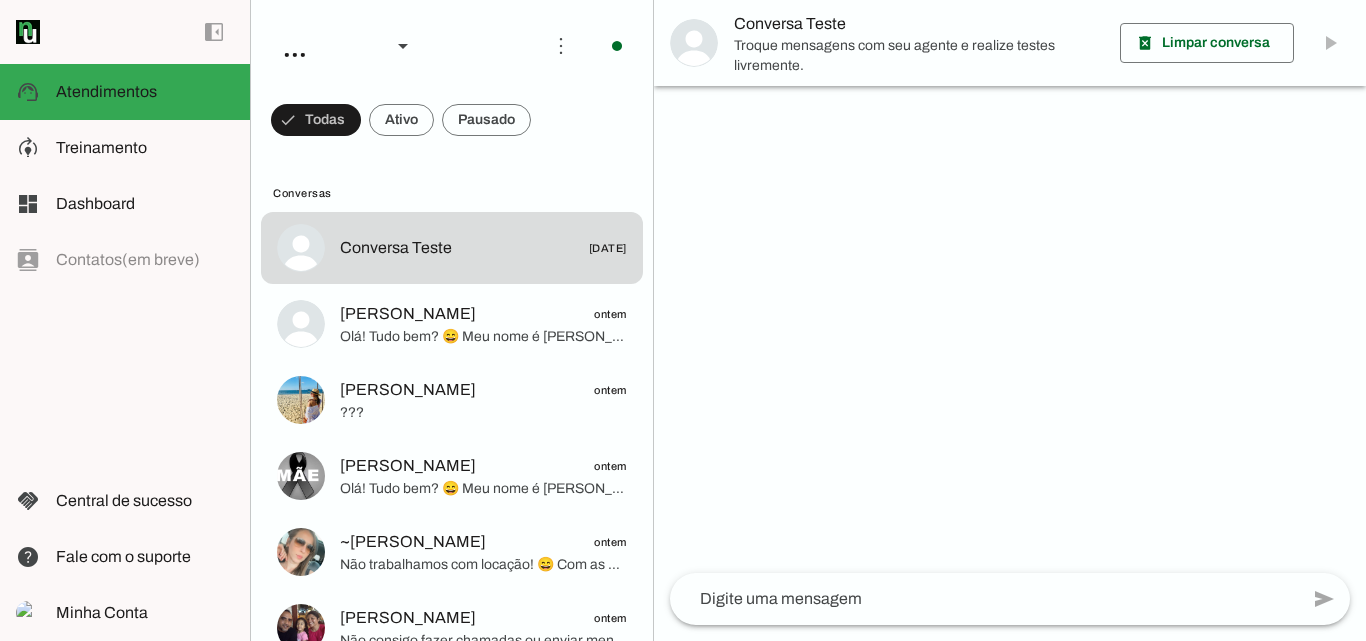 scroll, scrollTop: 0, scrollLeft: 0, axis: both 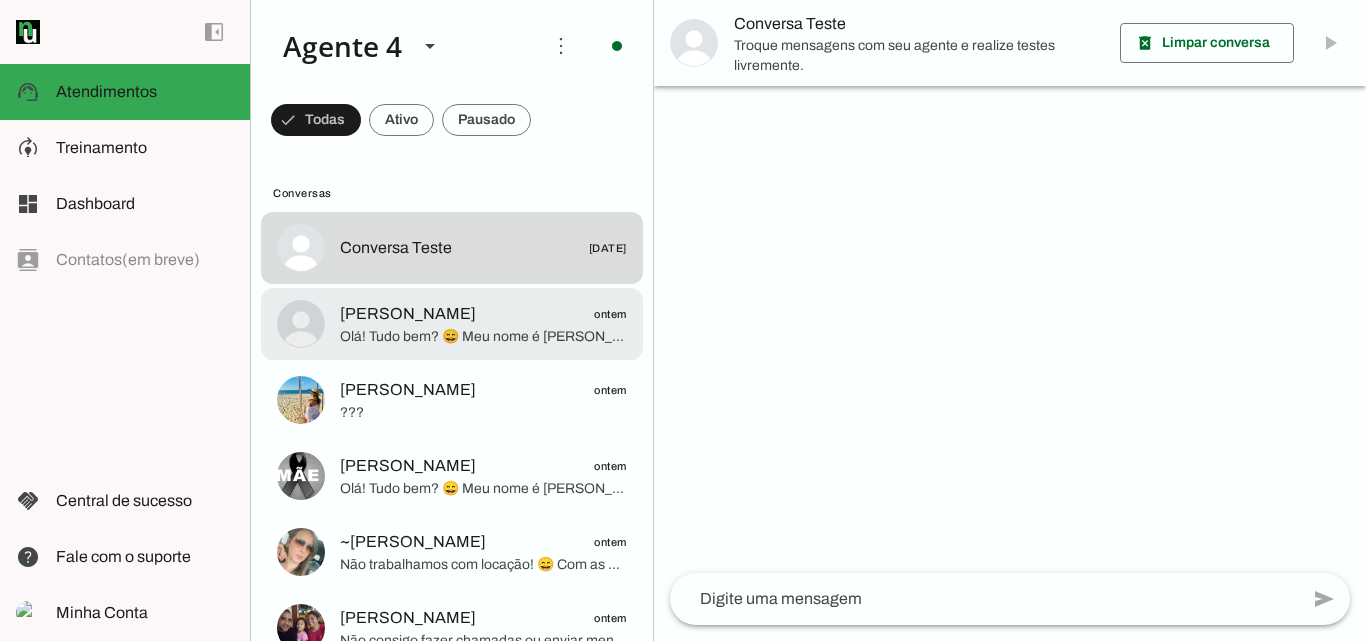 click on "Olá! Tudo bem? 😄 Meu nome é [PERSON_NAME] e estou aqui para te ajudar a escolher a melhor maquininha de cartão!
As maquininhas PagBank são a solução ideal para você aceitar pagamentos com cartão, Pix e QR Code, recebendo seu dinheiro na hora e sem aluguel!
[URL][DOMAIN_NAME]
Temos a Moderninha Pro 2 e a Moderninha Plus 2 com preços super baixos e ótimos benefícios por tempo limitado! Elas oferecem recebimento na hora e uma conta digital completa.
Qual maquininha te interessou mais para o seu negócio? 😉" 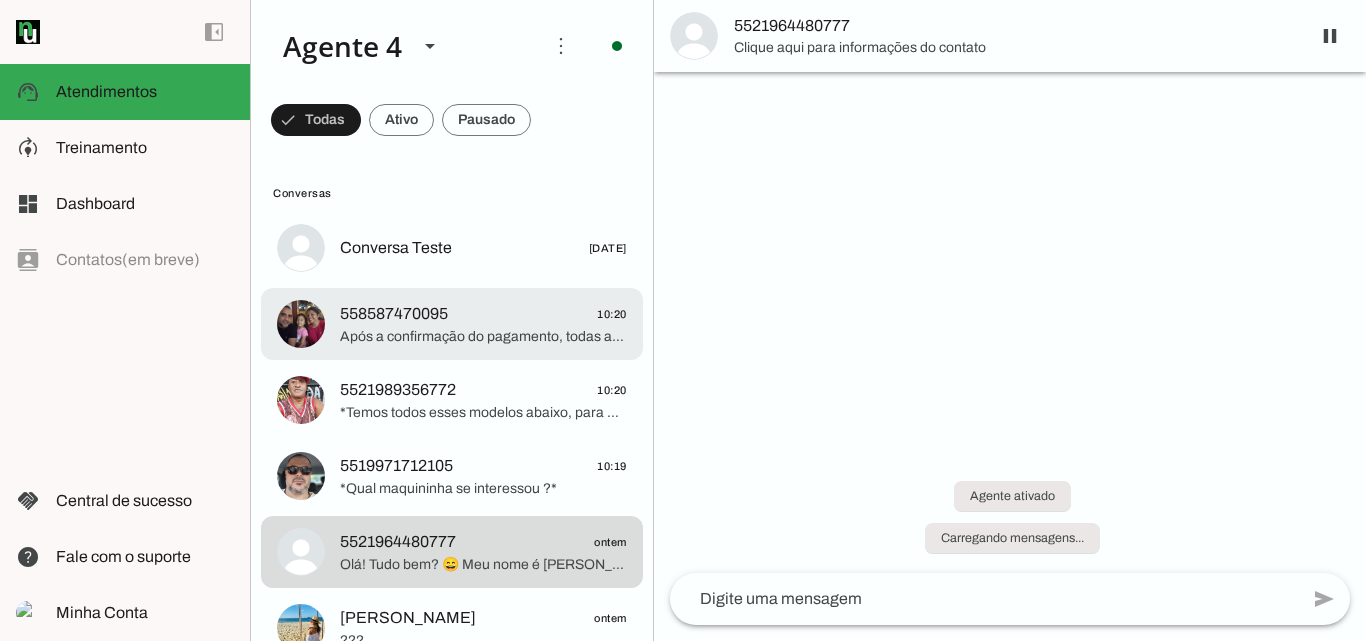 scroll, scrollTop: 0, scrollLeft: 0, axis: both 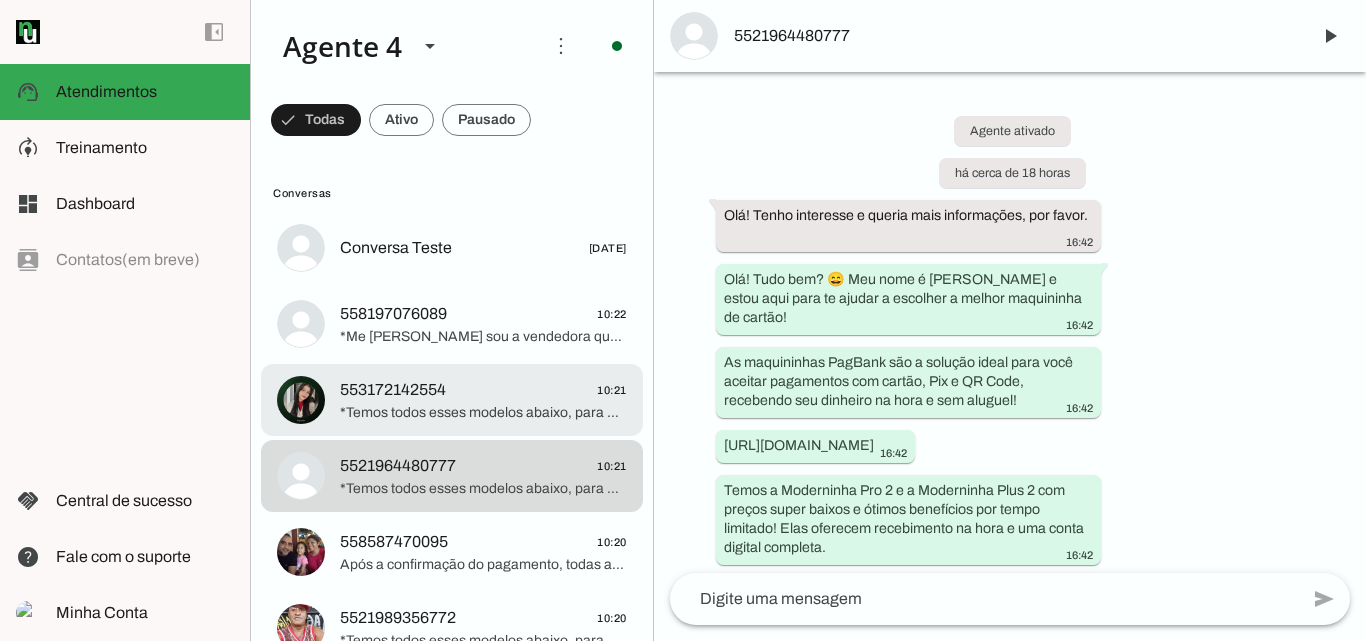 click on "*Temos todos esses modelos abaixo, para adquirir basta clicar no link!*
*MINIZINHA NFC 2 - R$14,18*
Compre aqui 👉 [URL][DOMAIN_NAME]
*MINIZINHA CHIP 3 - R$47,88*
Compre aqui: 👉 [URL][DOMAIN_NAME]
*MODERNINHA PLUS 2 - R$49,98*
Compre aqui: 👉 [URL][DOMAIN_NAME]
*MODERNINHA PRO 2 - R$107,88*
Compre aqui: 👉 [URL][DOMAIN_NAME]
*MODERNINHA SMART 2 -R$253,98*
Compre aqui: 👉 [URL][DOMAIN_NAME]" 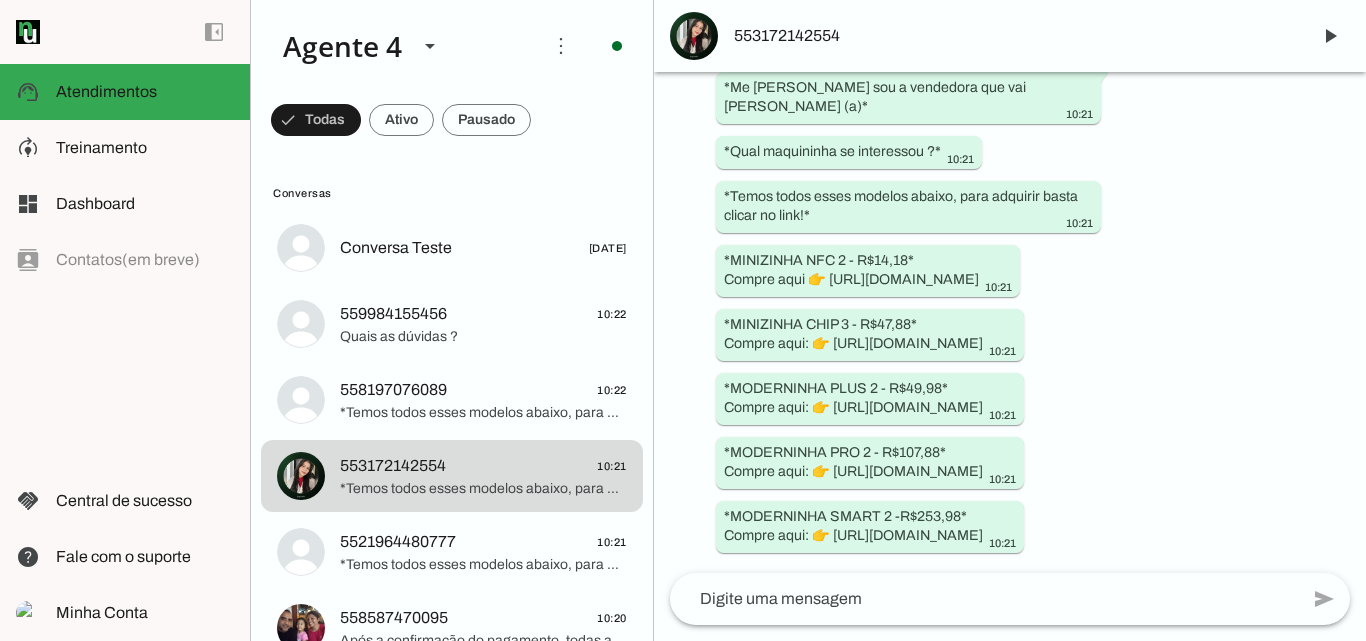 scroll, scrollTop: 280, scrollLeft: 0, axis: vertical 